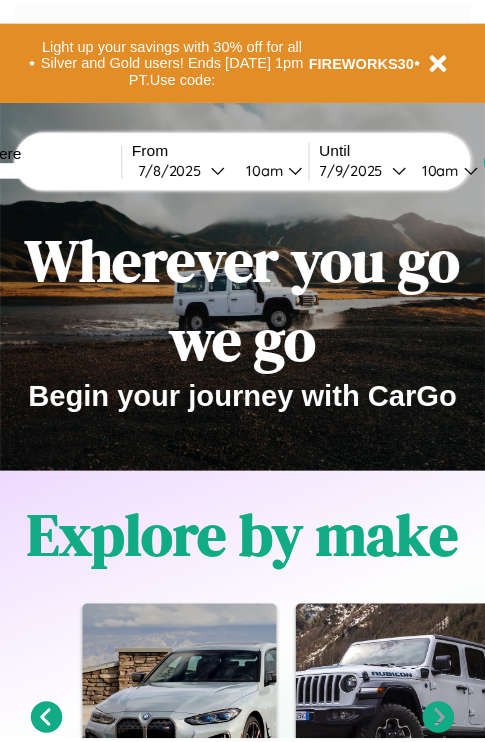 scroll, scrollTop: 0, scrollLeft: 0, axis: both 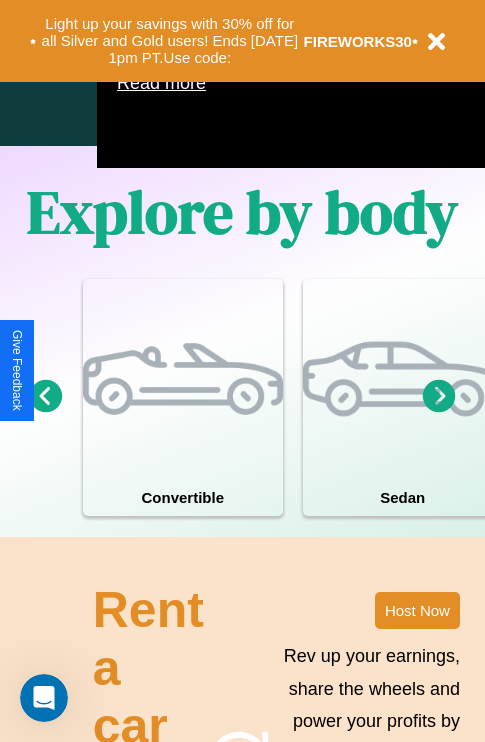 click 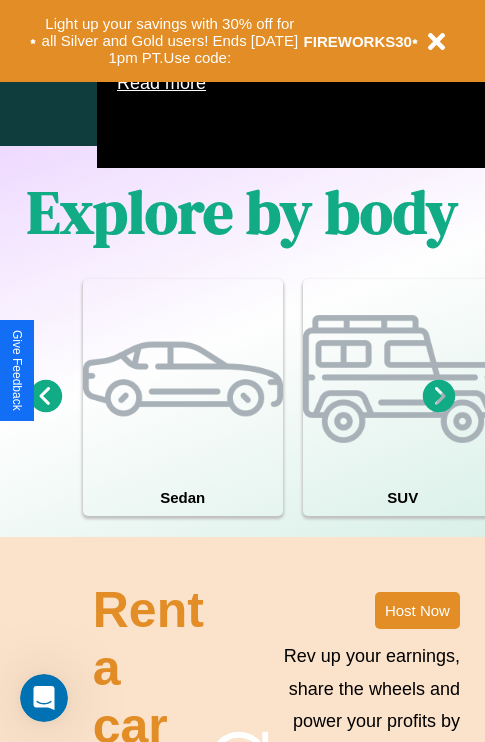 click 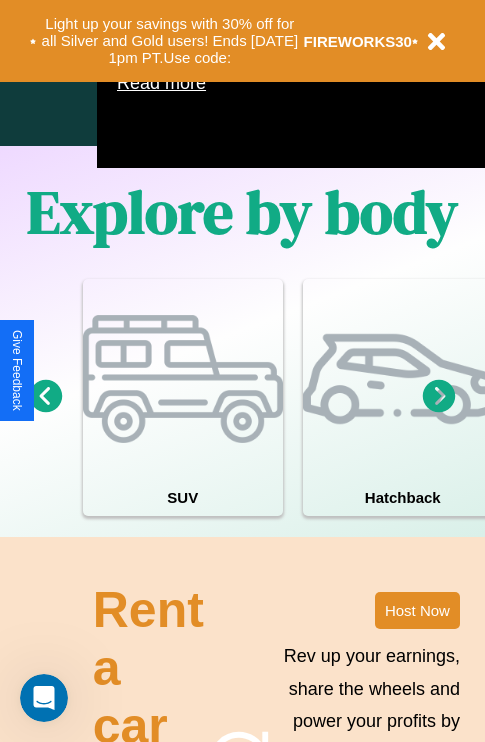 click 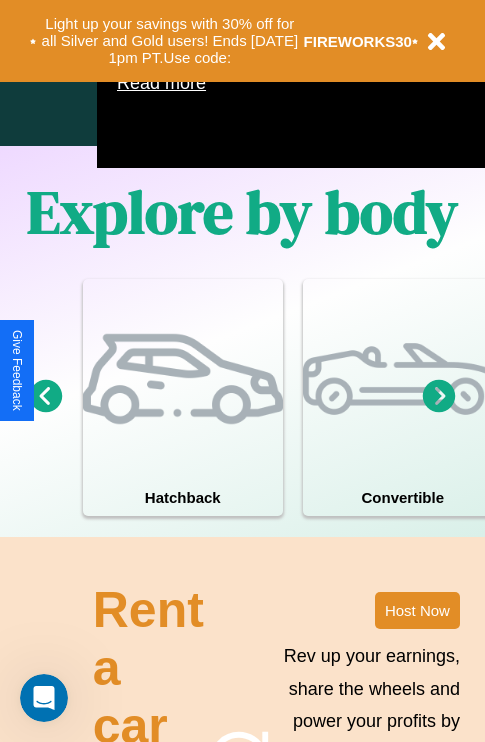 scroll, scrollTop: 0, scrollLeft: 0, axis: both 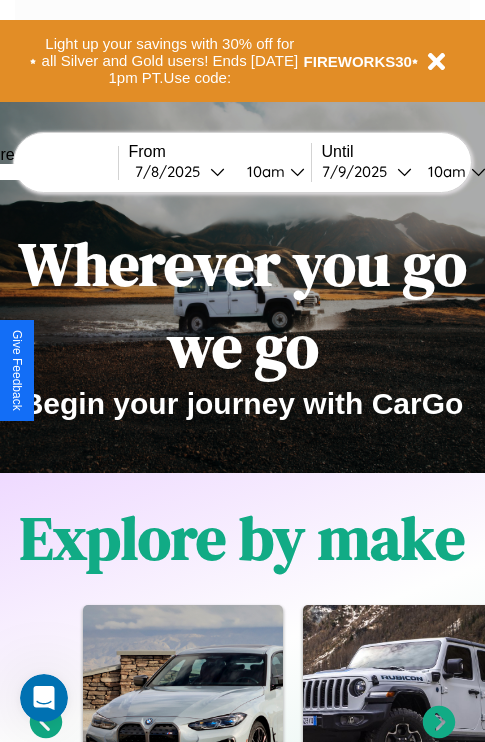 click at bounding box center [43, 172] 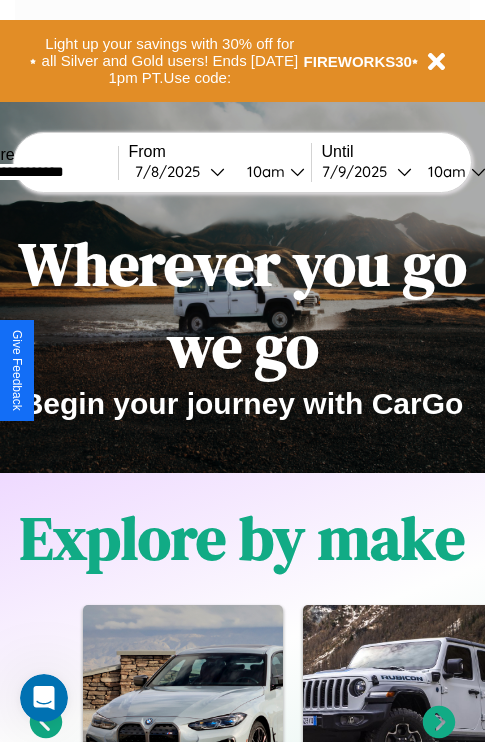 type on "**********" 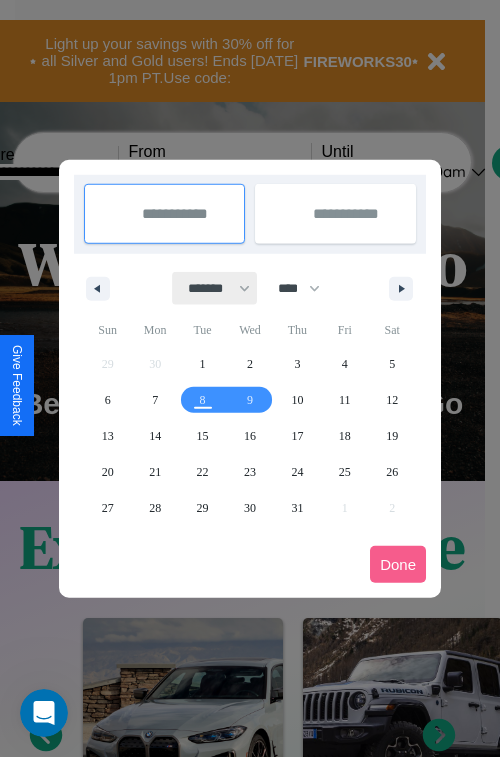 click on "******* ******** ***** ***** *** **** **** ****** ********* ******* ******** ********" at bounding box center (215, 288) 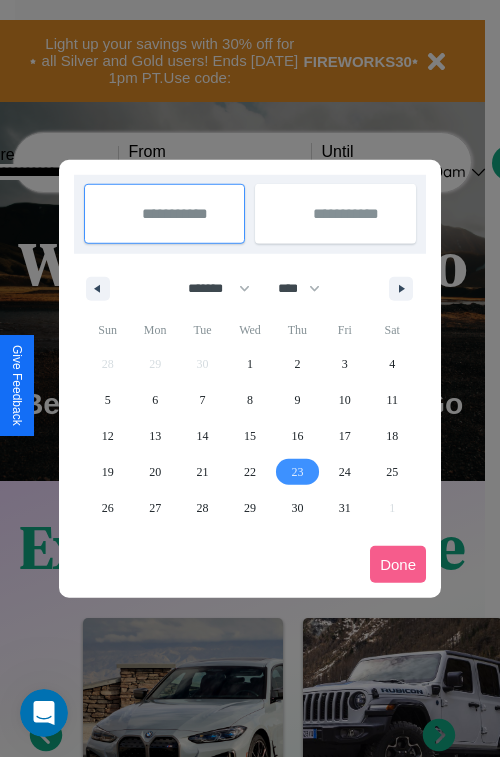 click on "23" at bounding box center [297, 472] 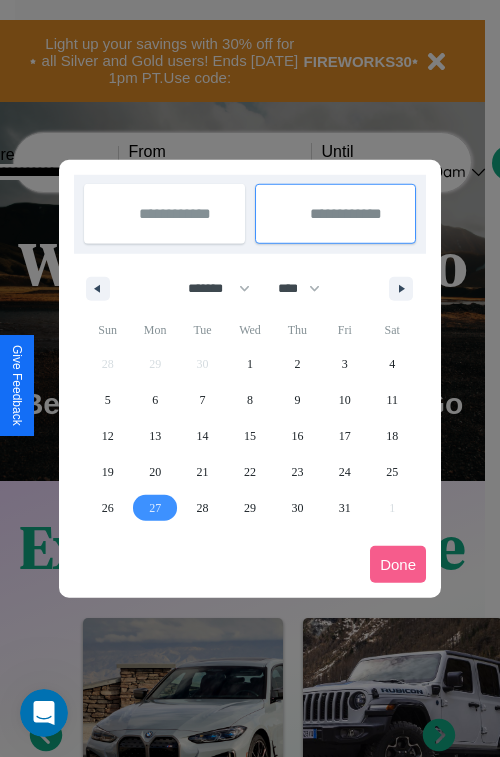 click on "27" at bounding box center (155, 508) 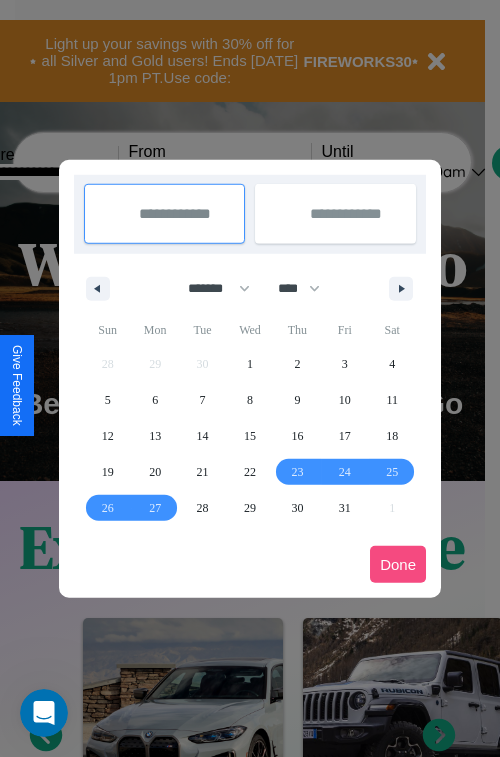 click on "Done" at bounding box center (398, 564) 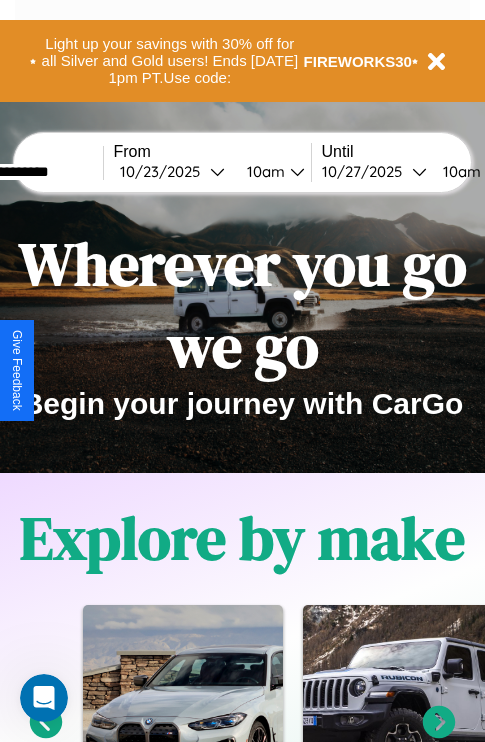 scroll, scrollTop: 0, scrollLeft: 83, axis: horizontal 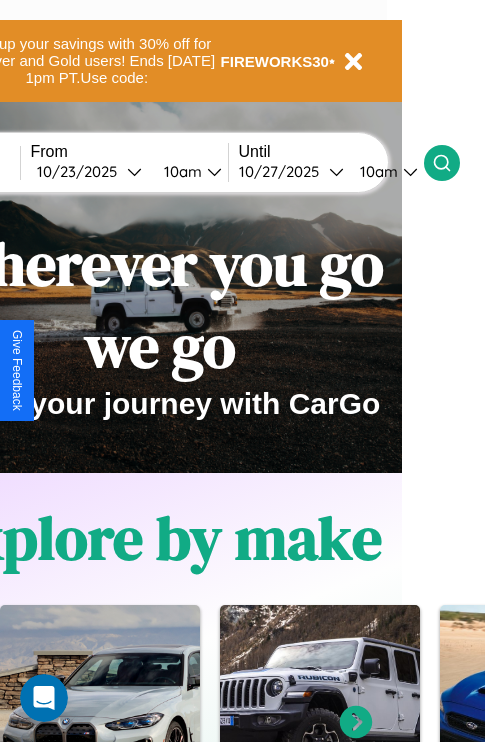 click 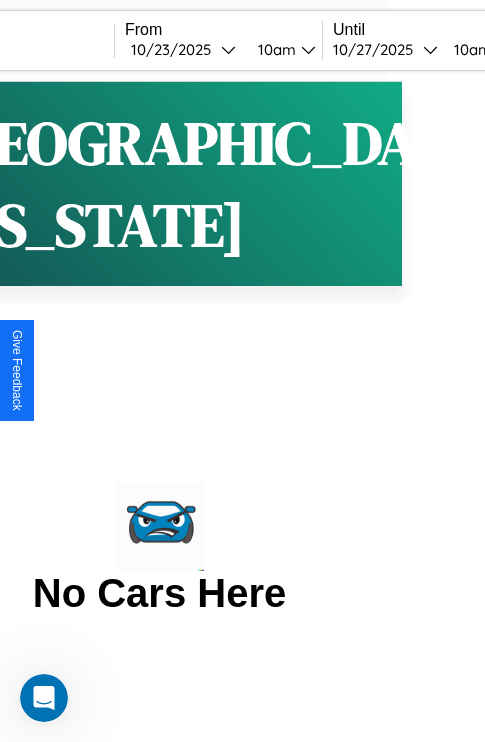 scroll, scrollTop: 0, scrollLeft: 0, axis: both 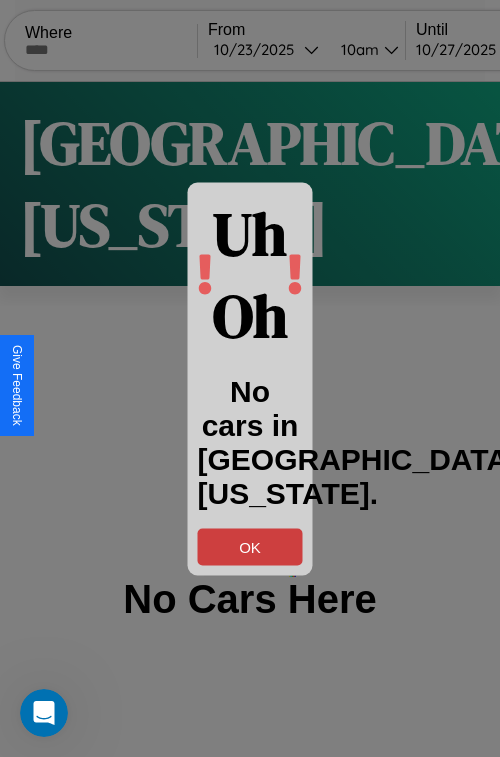 click on "OK" at bounding box center [250, 546] 